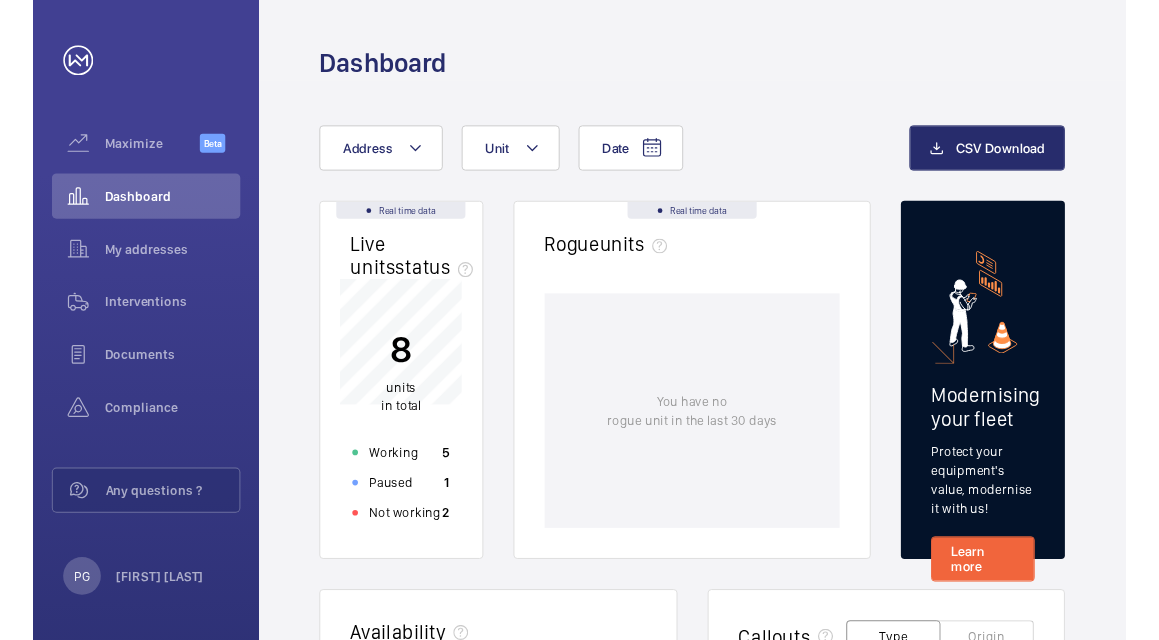 scroll, scrollTop: 0, scrollLeft: 0, axis: both 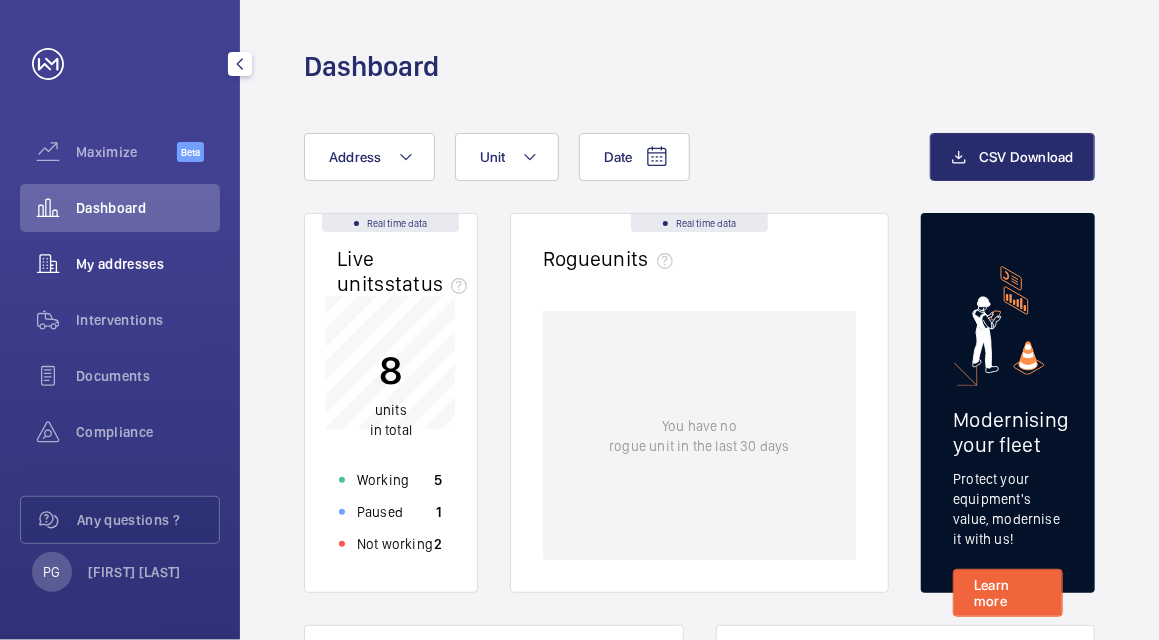 click on "My addresses" 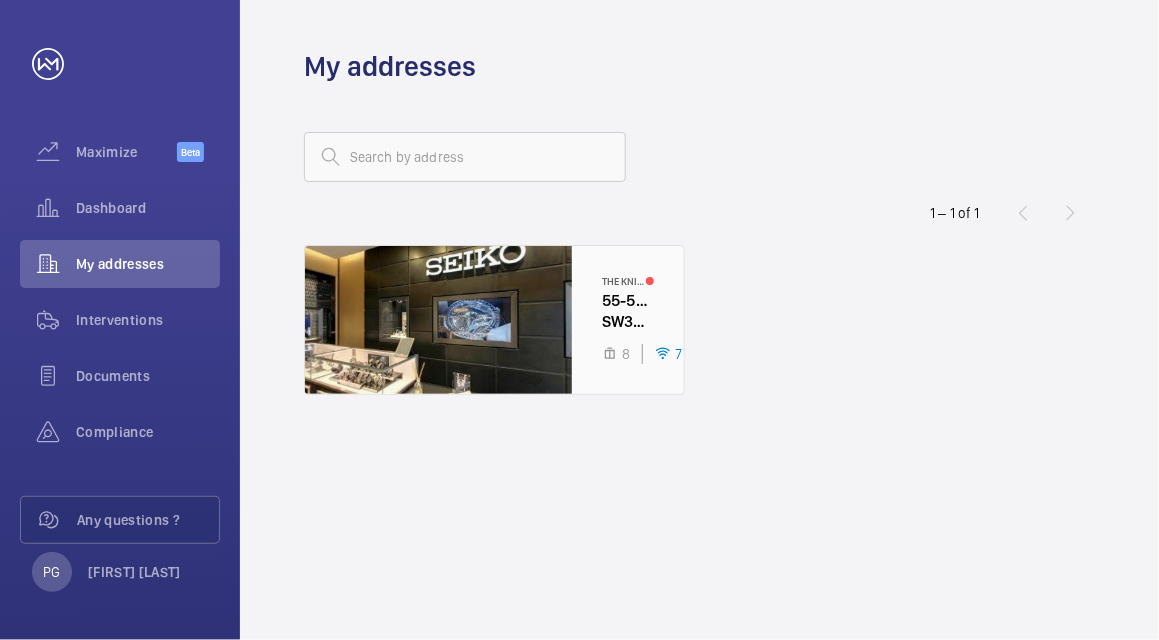 click 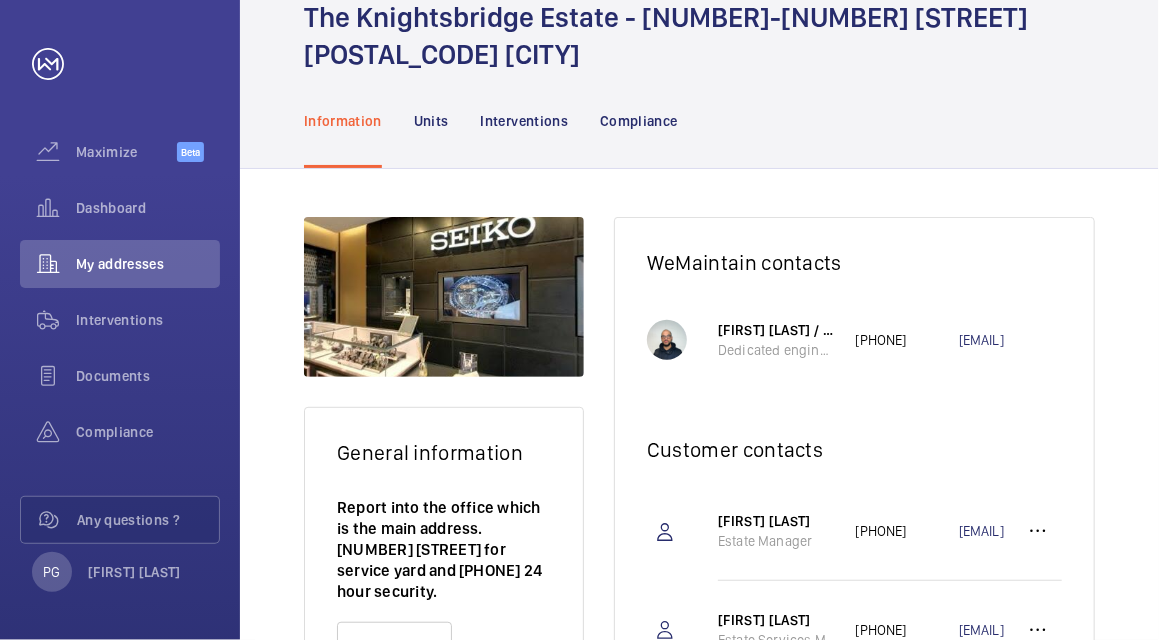 scroll, scrollTop: 38, scrollLeft: 0, axis: vertical 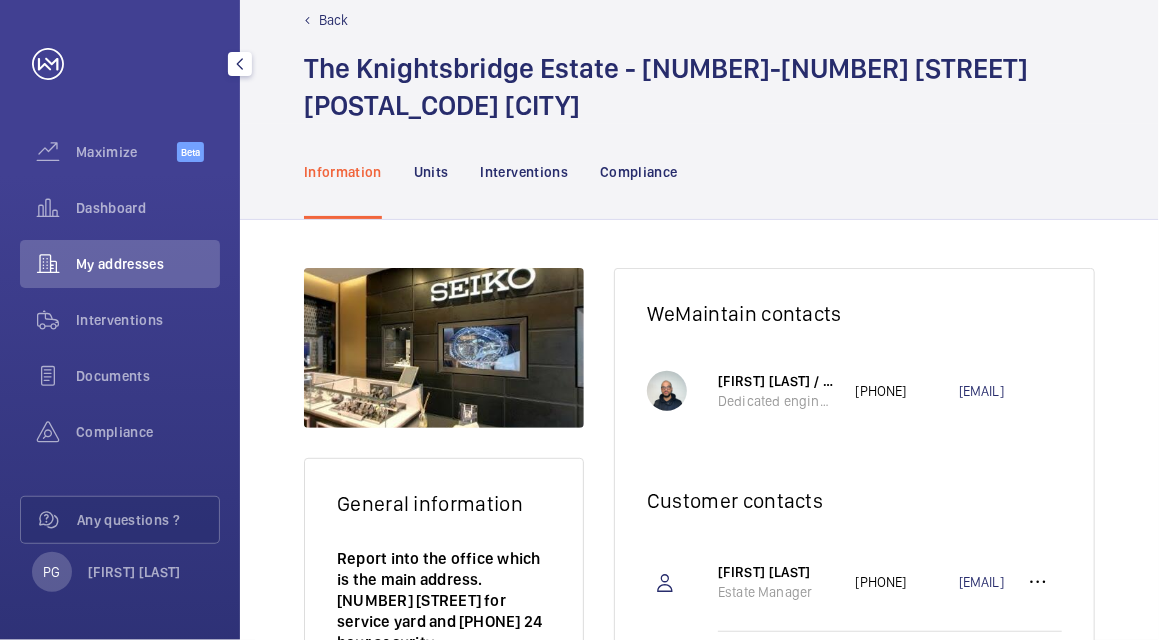 click on "My addresses" 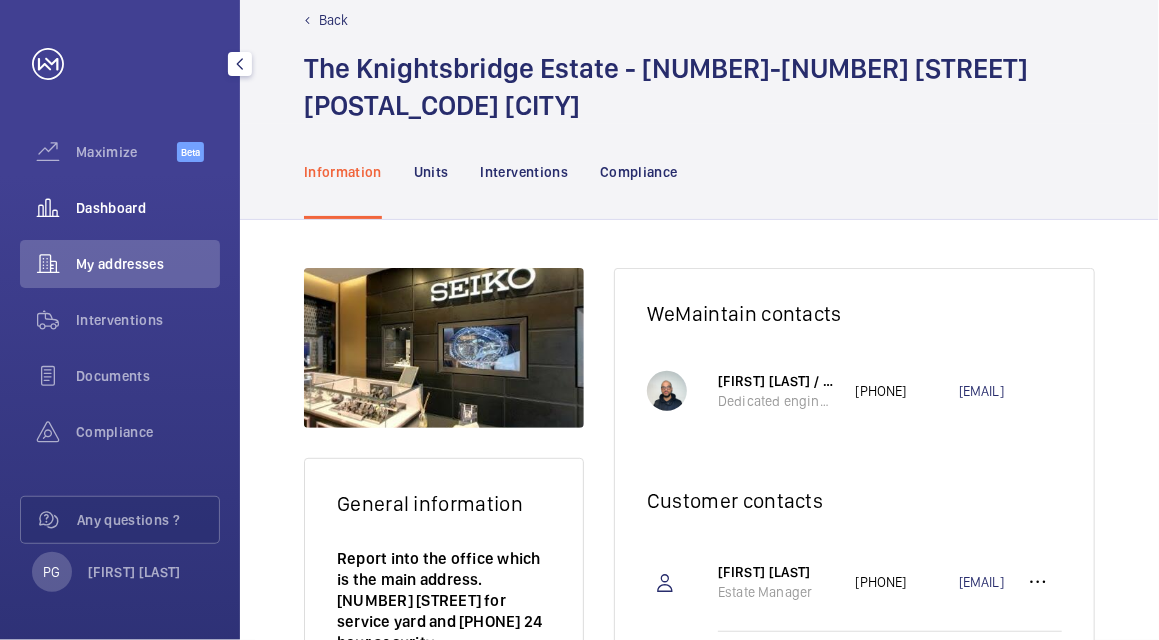 click on "Dashboard" 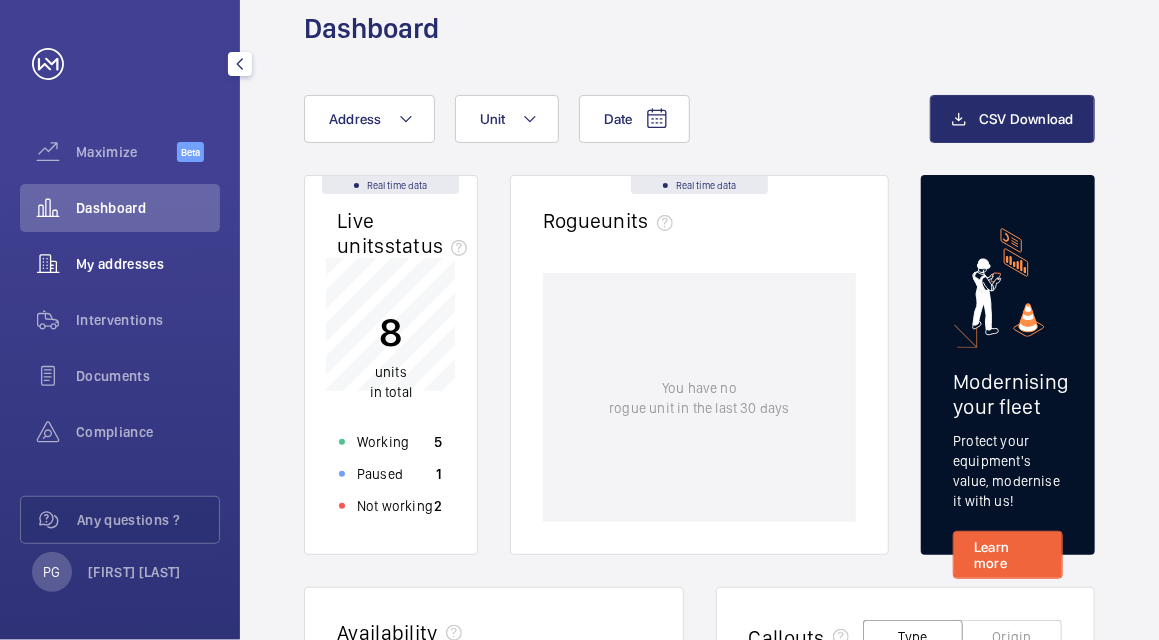 click on "My addresses" 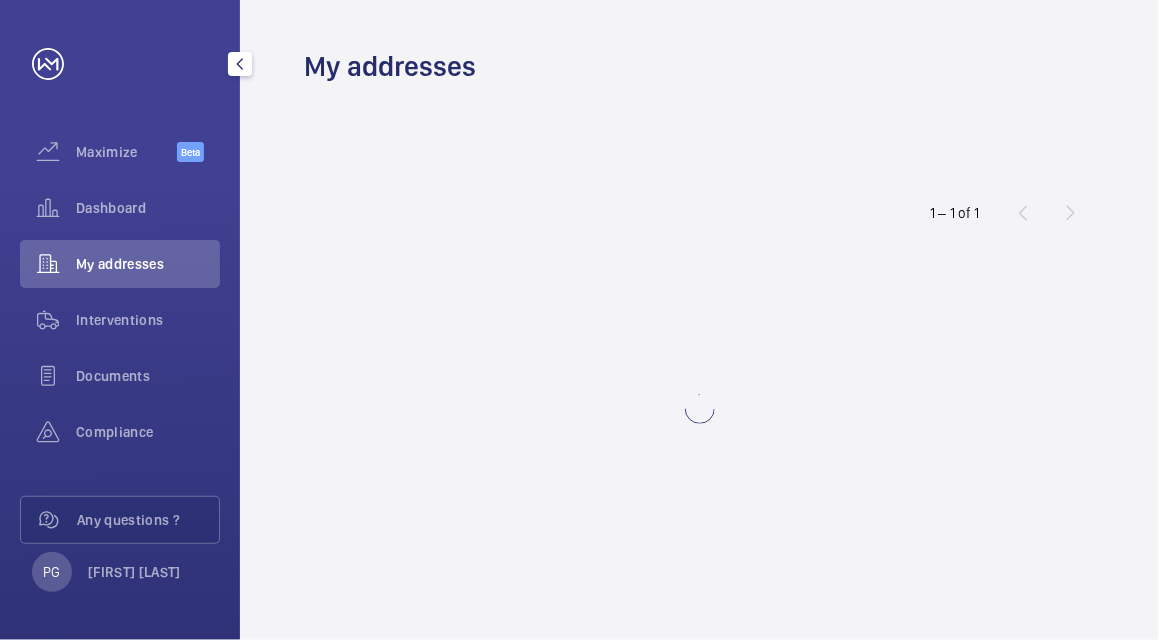 scroll, scrollTop: 0, scrollLeft: 0, axis: both 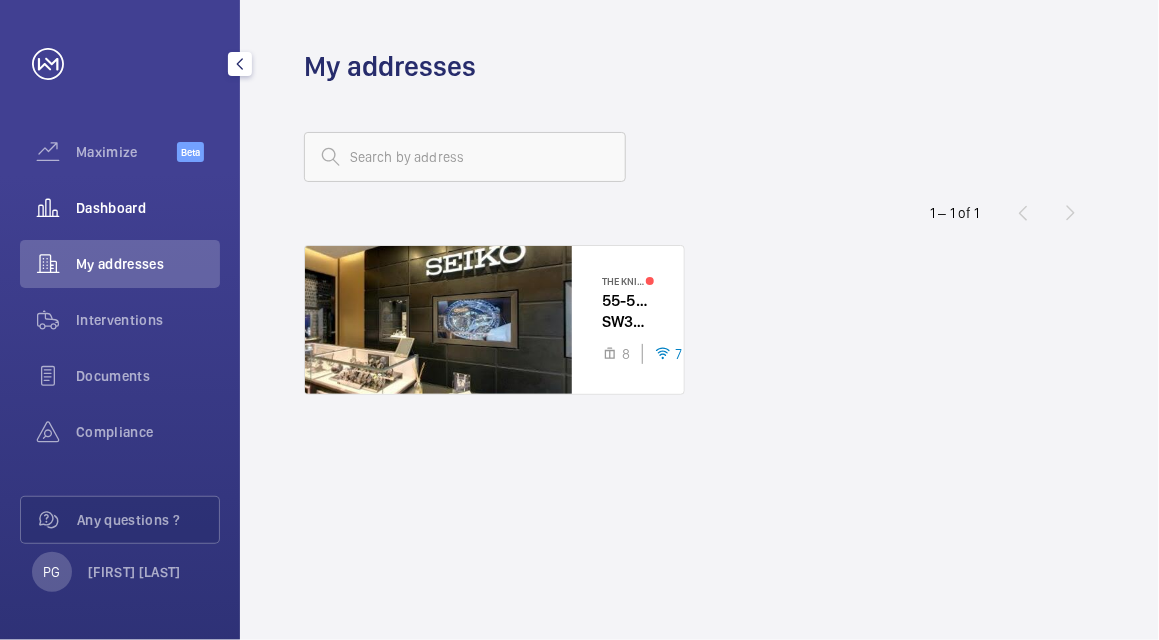 click on "Dashboard" 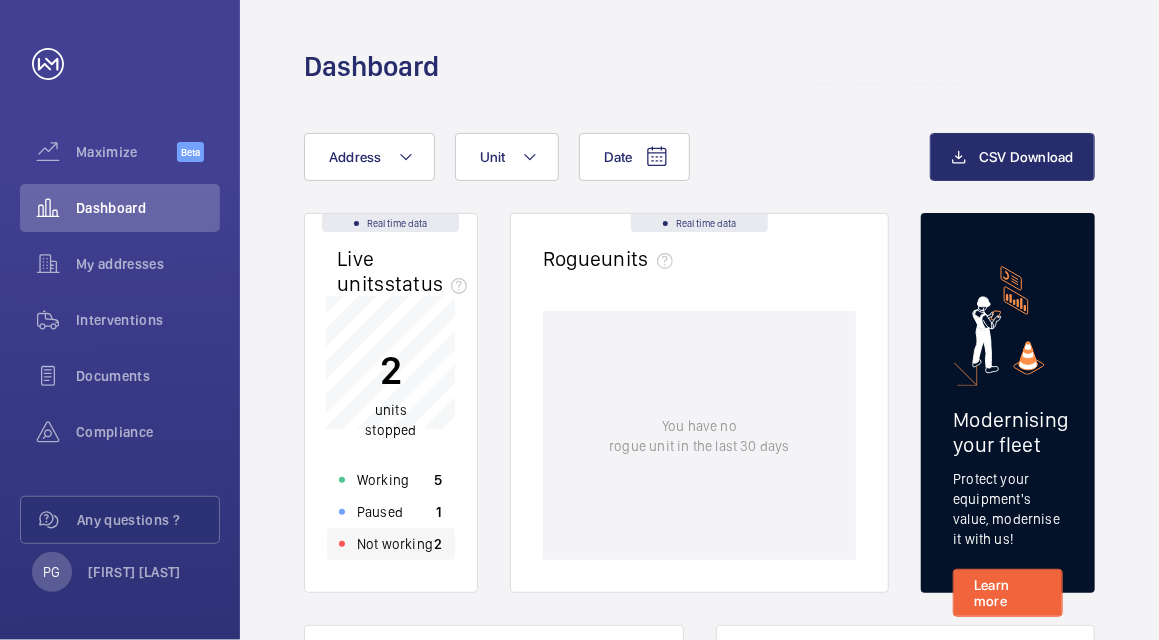click on "Not working" 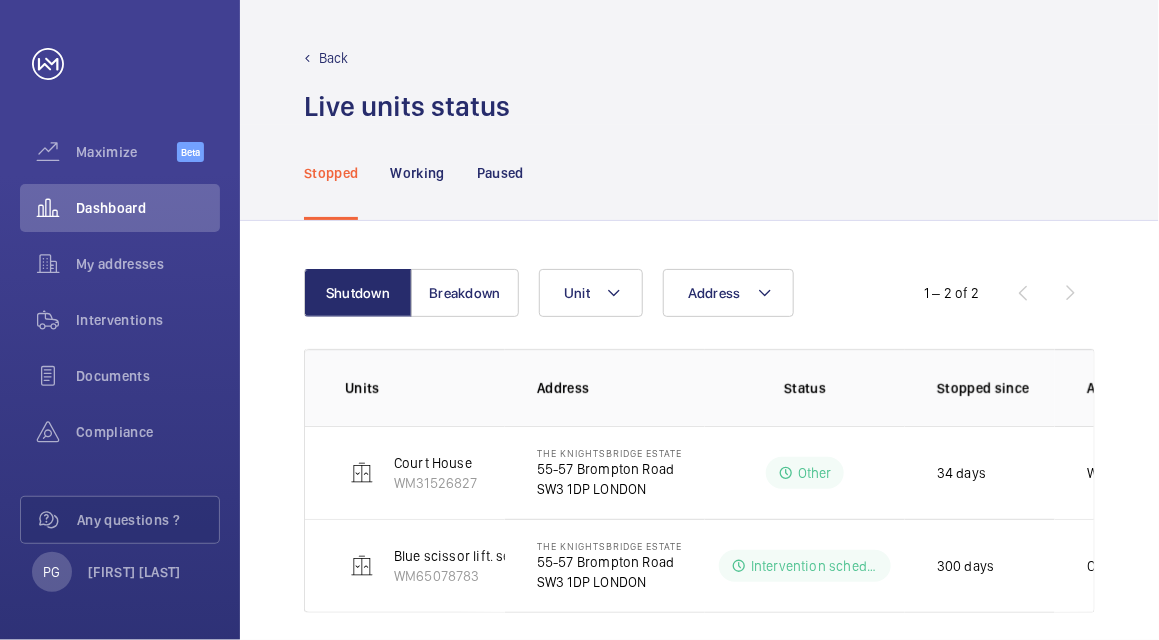 scroll, scrollTop: 19, scrollLeft: 0, axis: vertical 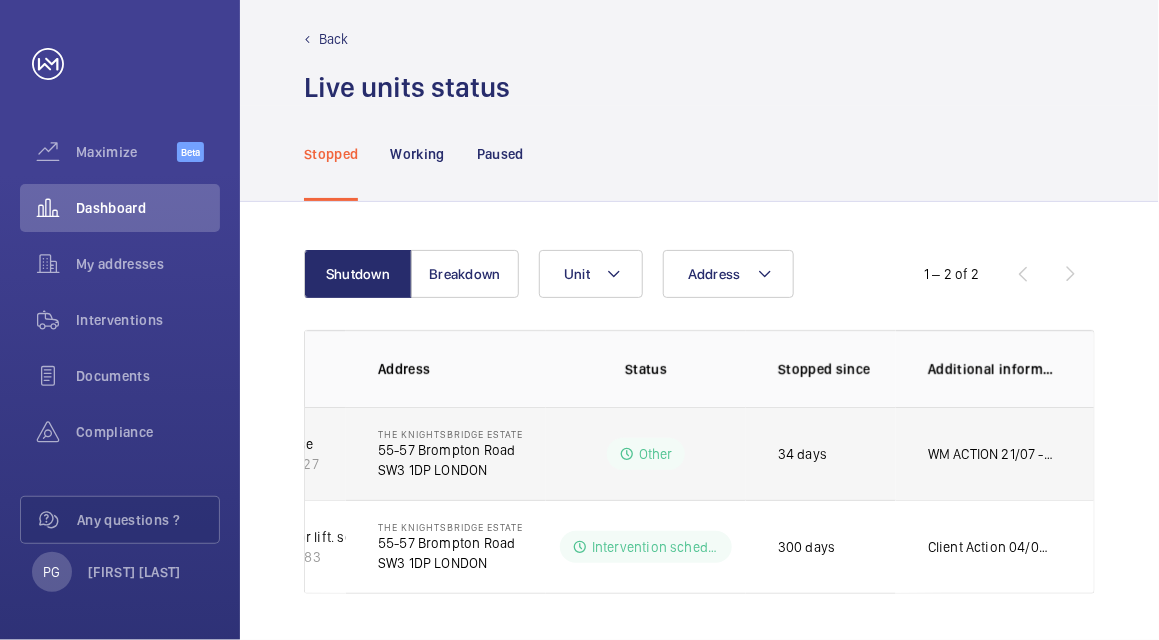 click on "WM ACTION 21/07 - Controller board to be repaired, Sent to specialist. Up to 10 working days  Supply chasing workshop." 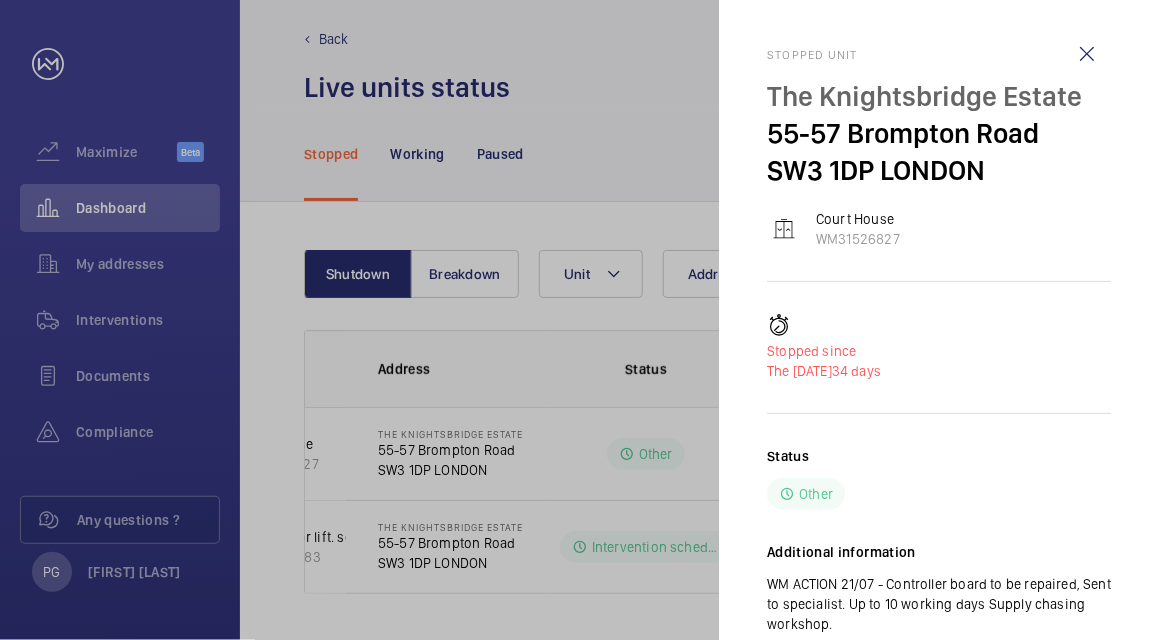 scroll, scrollTop: 3, scrollLeft: 0, axis: vertical 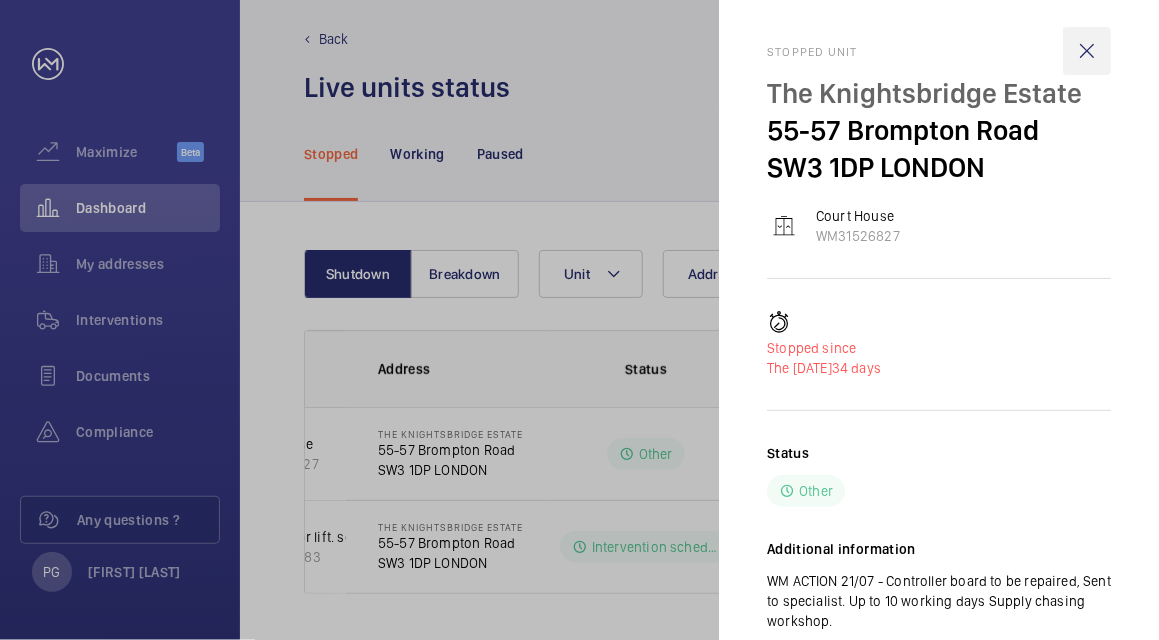 click 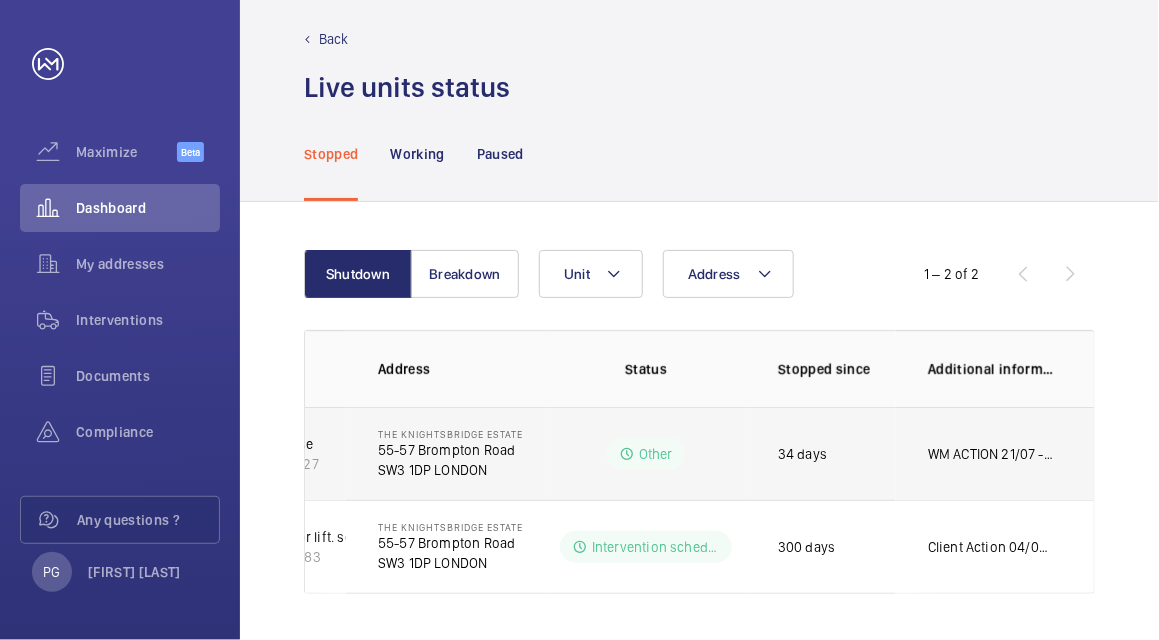 click on "WM ACTION 21/07 - Controller board to be repaired, Sent to specialist. Up to 10 working days  Supply chasing workshop." 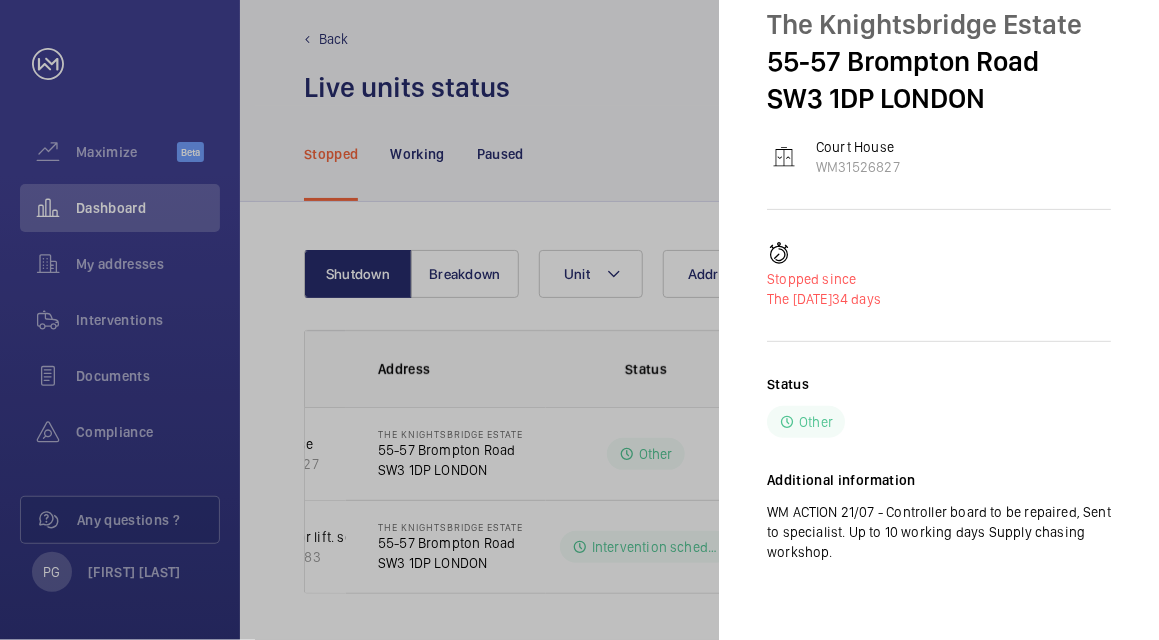 scroll, scrollTop: 70, scrollLeft: 0, axis: vertical 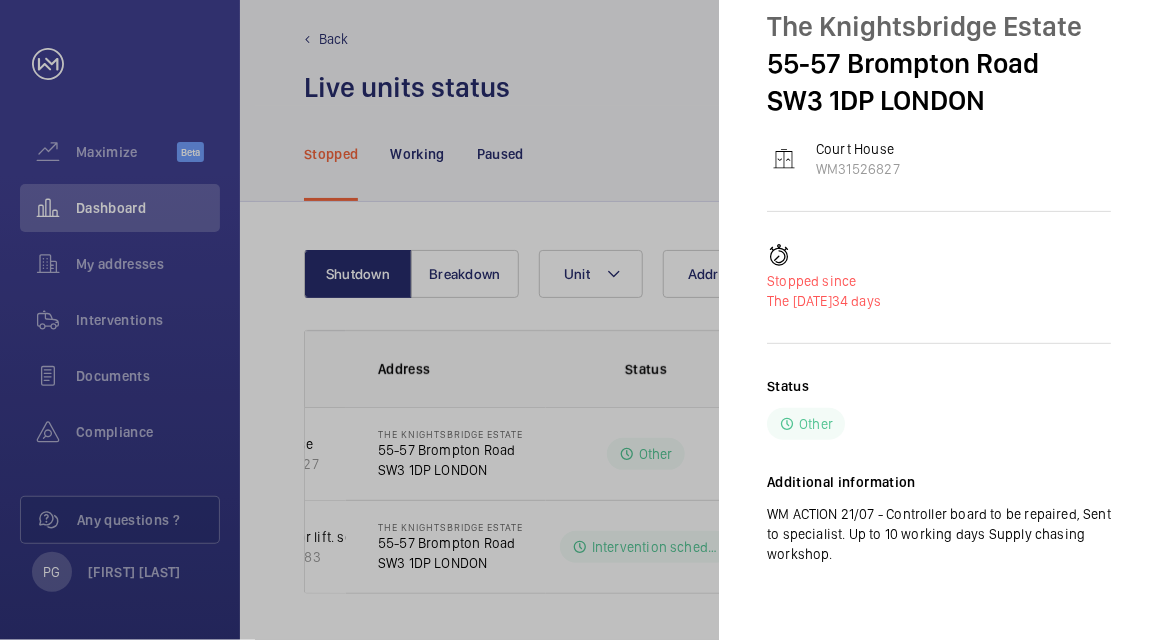click 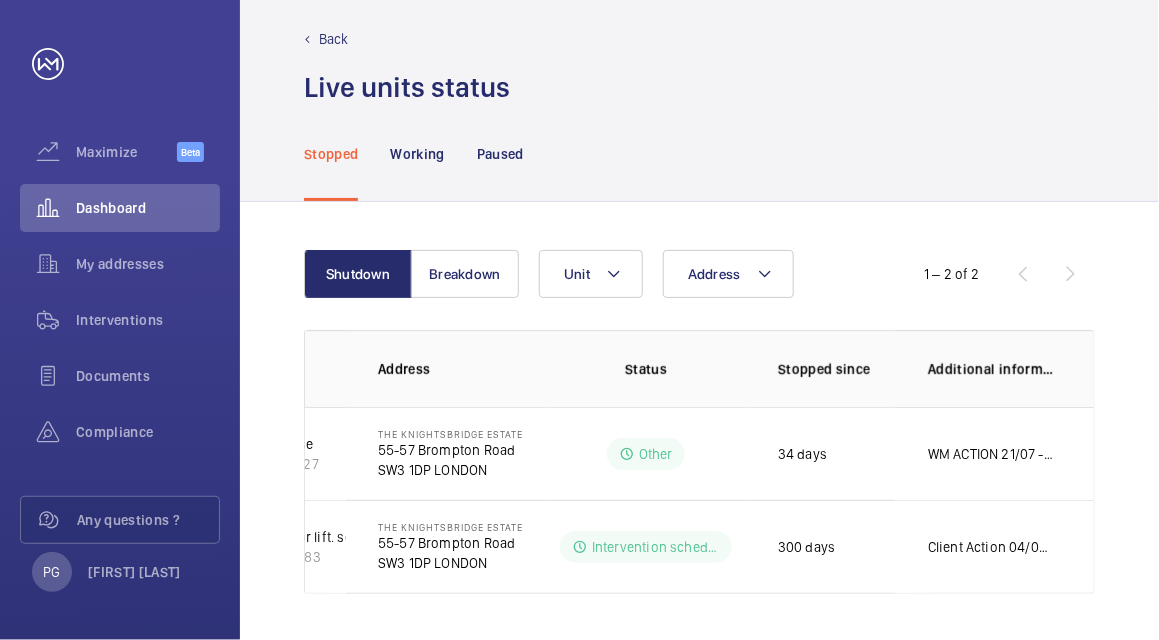 scroll, scrollTop: 0, scrollLeft: 0, axis: both 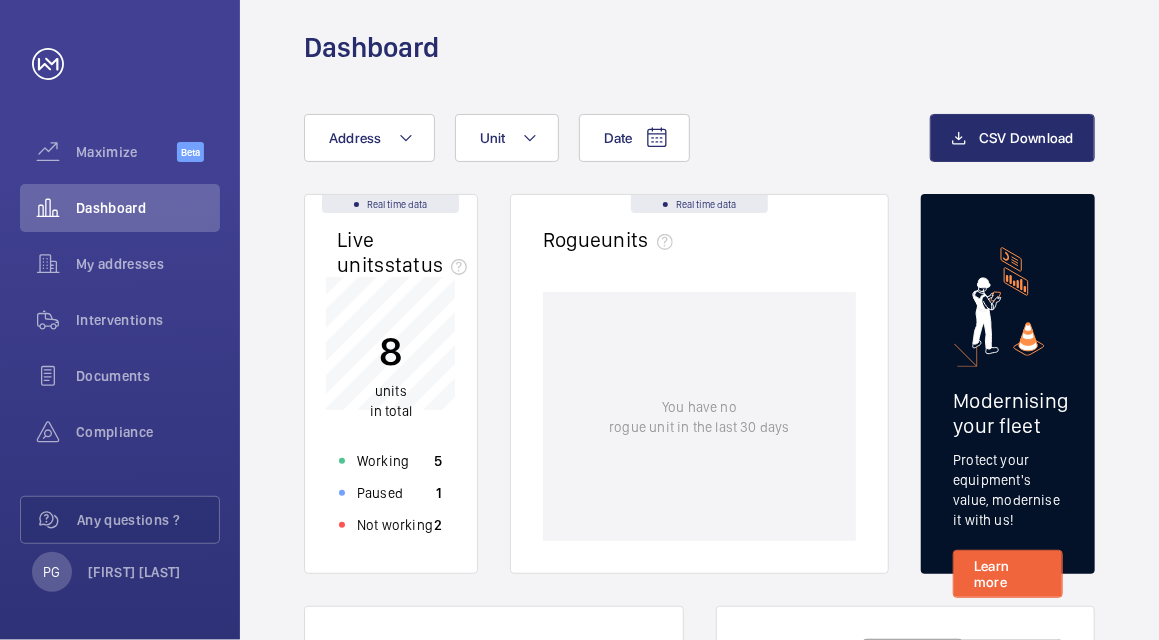 click on "Date Address Unit CSV Download Real time data Live units  status﻿ 8 units in total Working 5 Paused 1 Not working 2 Real time data Rogue  units You have no   rogue unit in the last 30 days Modernising your fleet Protect your equipment's  value, modernise it with us! Learn more  Availability   08/24   12/24   04/25   08/25  60 %  60 %  70 %  70 %  80 %  80 %  90 %  90 %  100 %  100 %  Total Contractual Callouts Type Origin  08/24   12/24   04/25   08/25  0  0  1  1  2  2  3  3  4  4  5  5  Breakdowns Trapped passengers Comparator Compare your addresses data Compare 3D Map Visualize your data on the map Visualize" 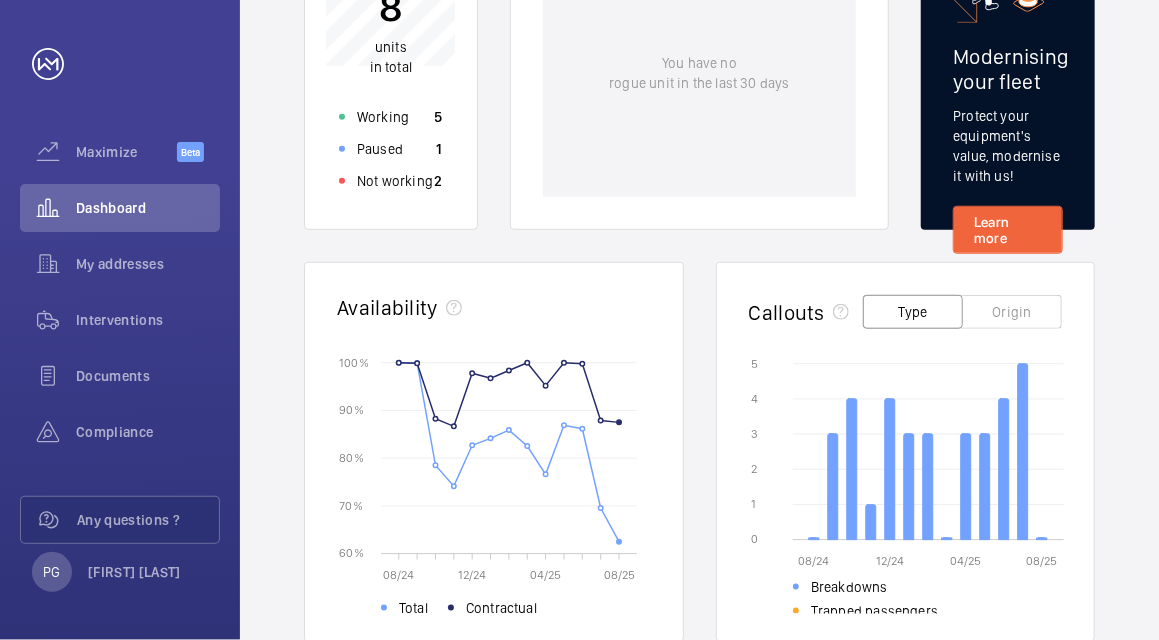 scroll, scrollTop: 364, scrollLeft: 0, axis: vertical 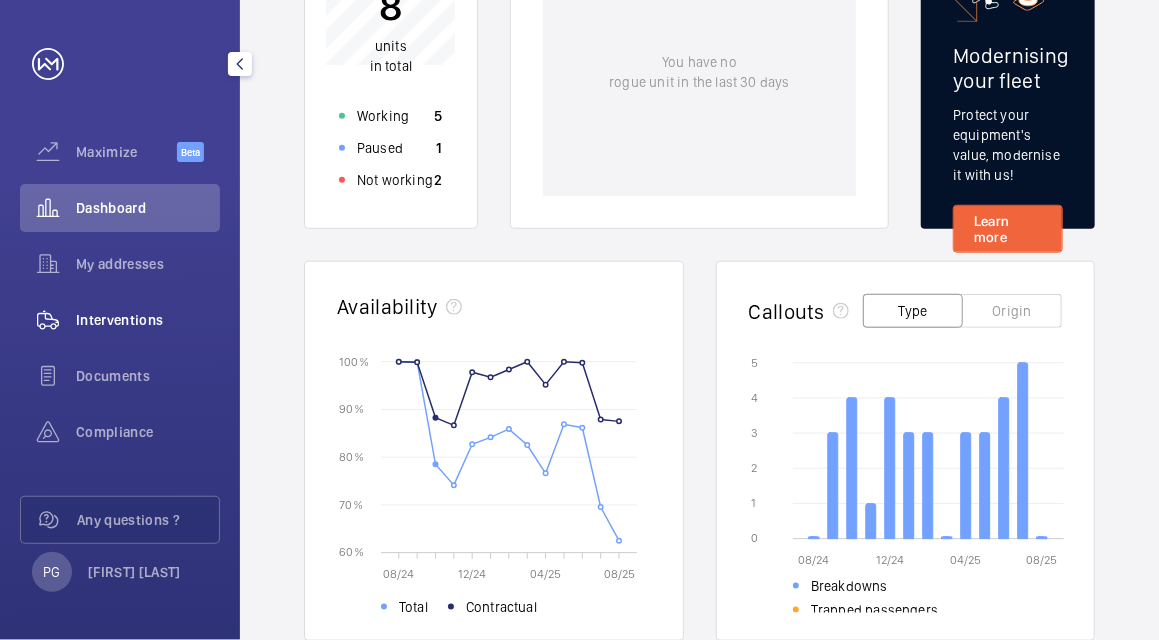 click on "Interventions" 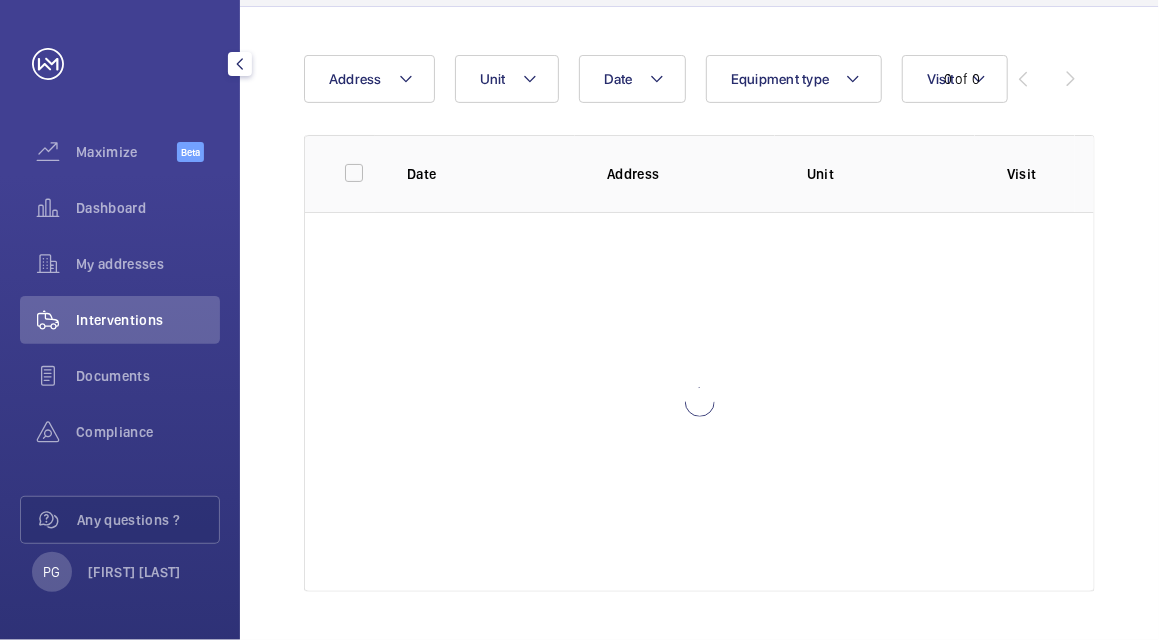 scroll, scrollTop: 173, scrollLeft: 0, axis: vertical 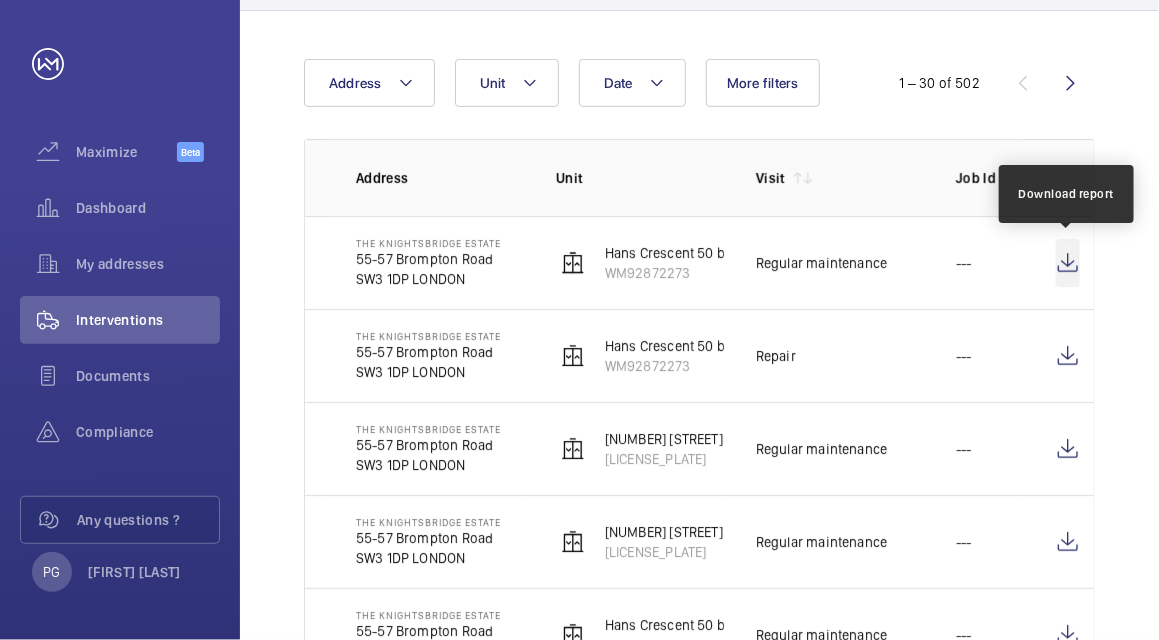 click 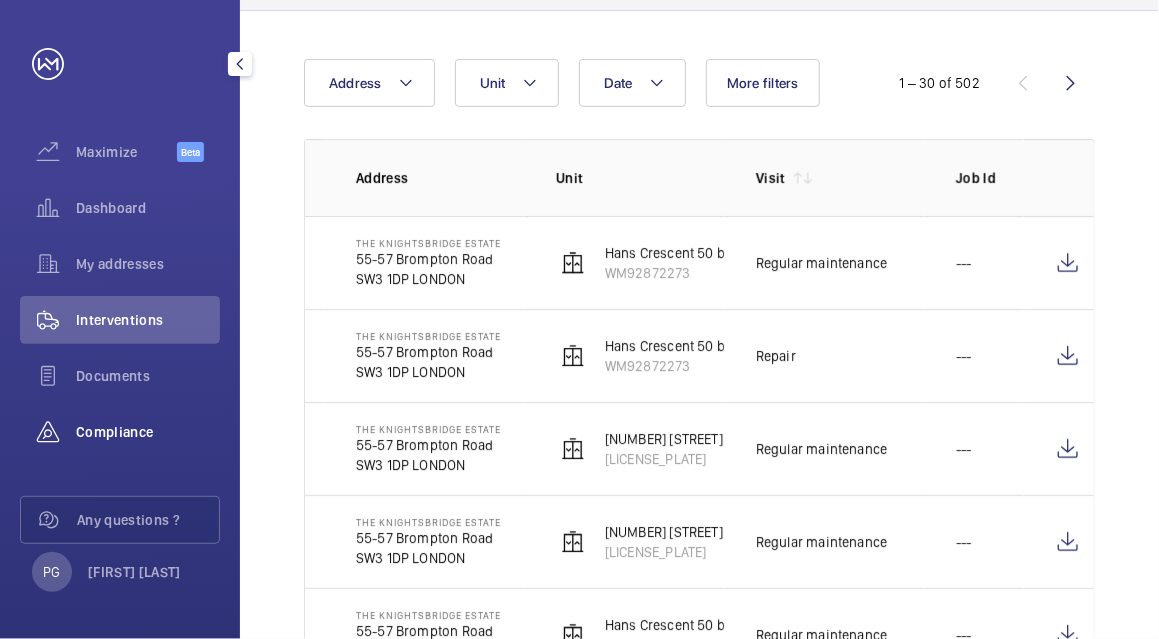 click on "Compliance" 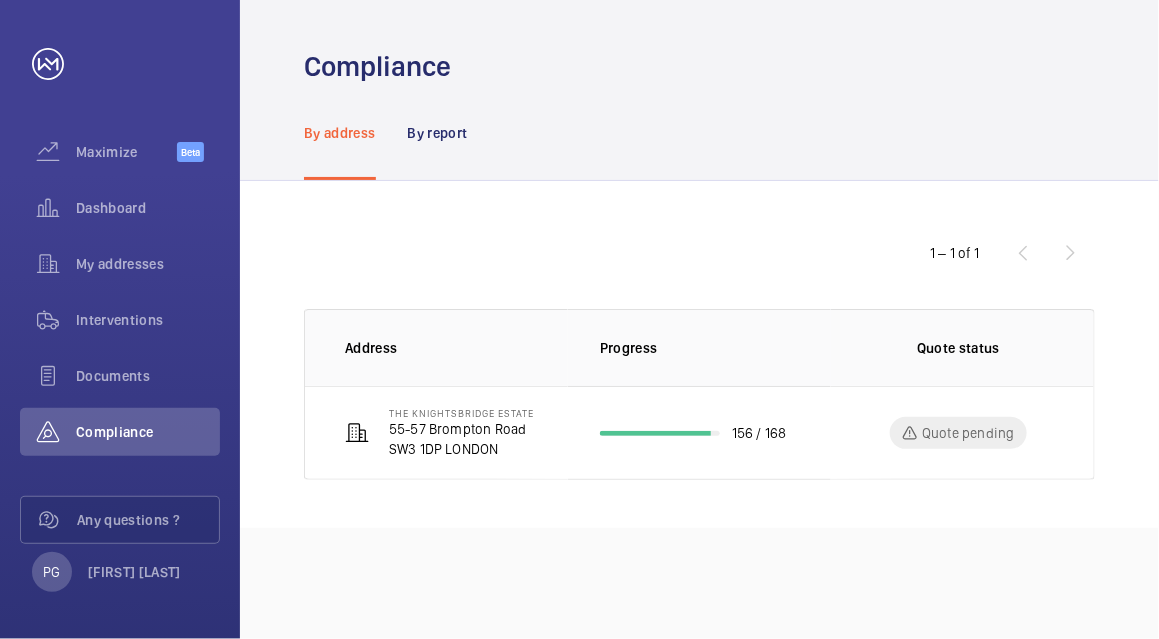 scroll, scrollTop: 0, scrollLeft: 0, axis: both 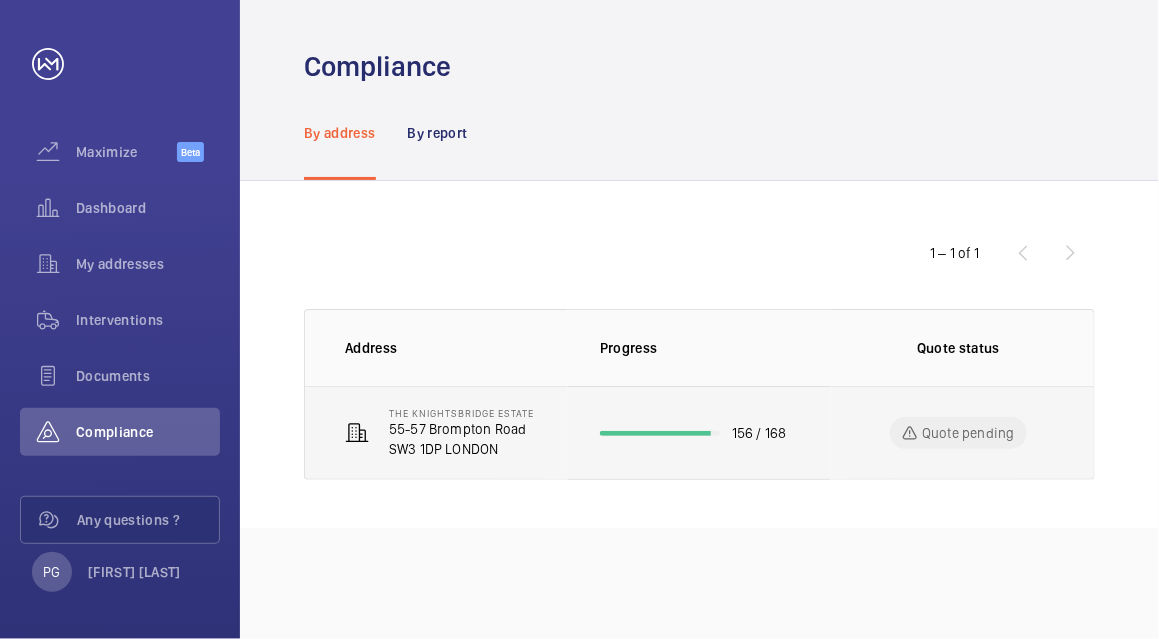 click on "156 / 168" 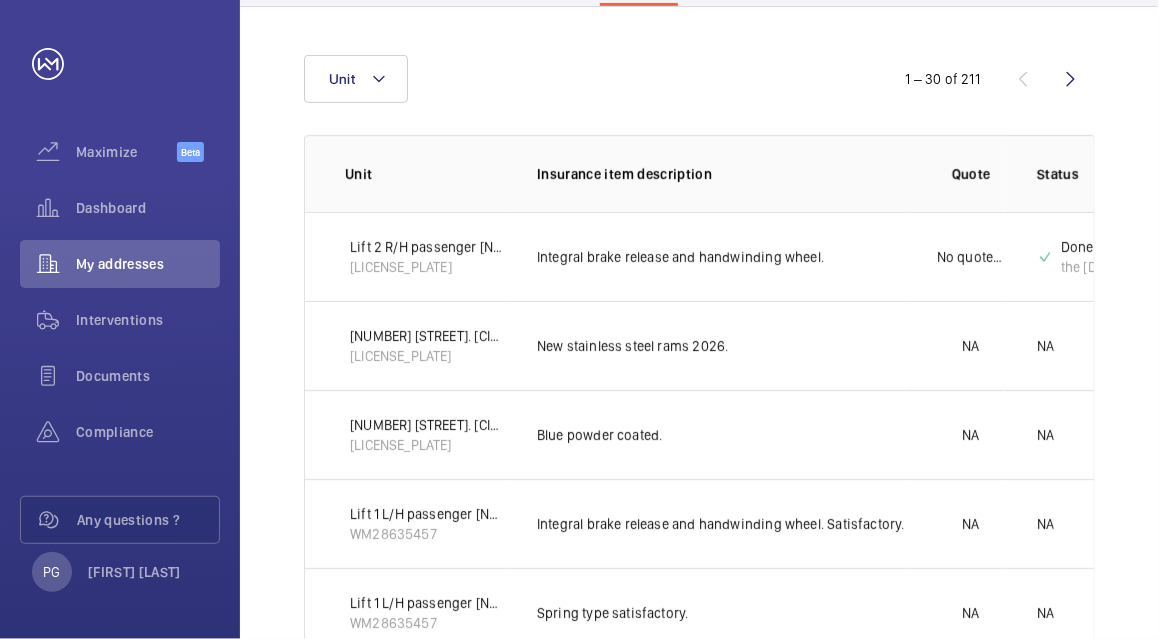 scroll, scrollTop: 248, scrollLeft: 0, axis: vertical 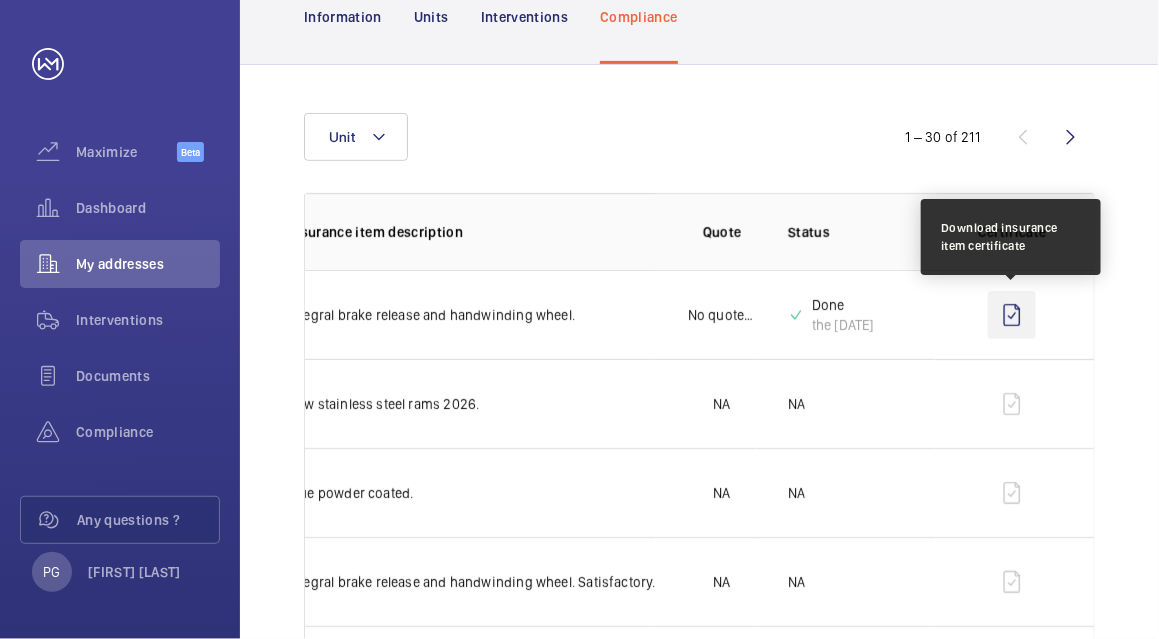 click 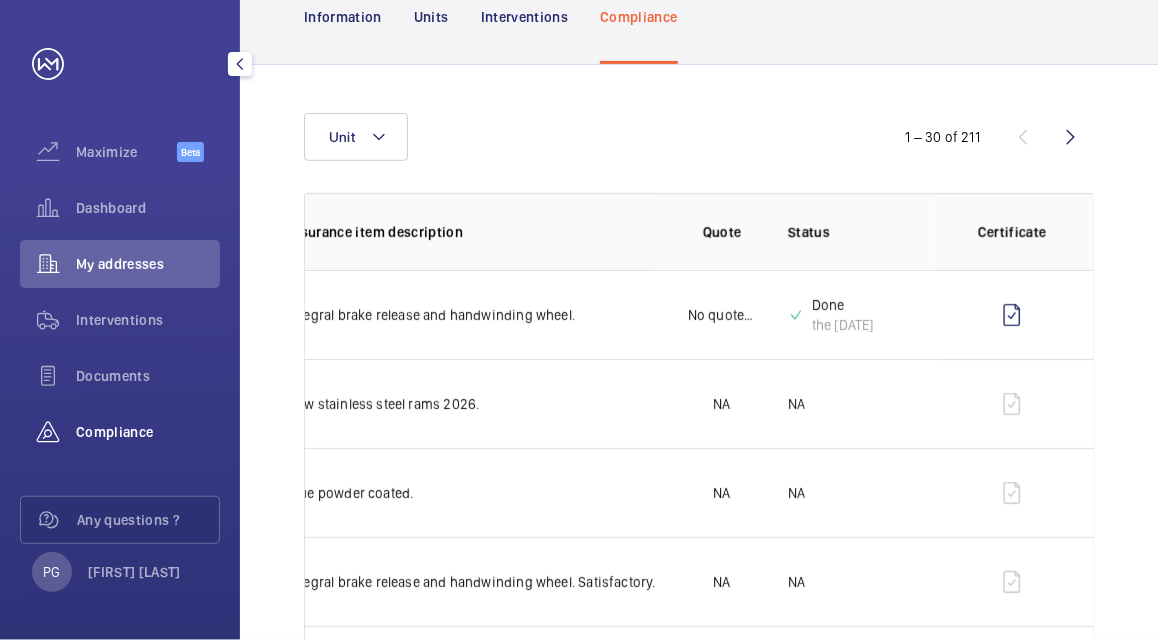 click on "Compliance" 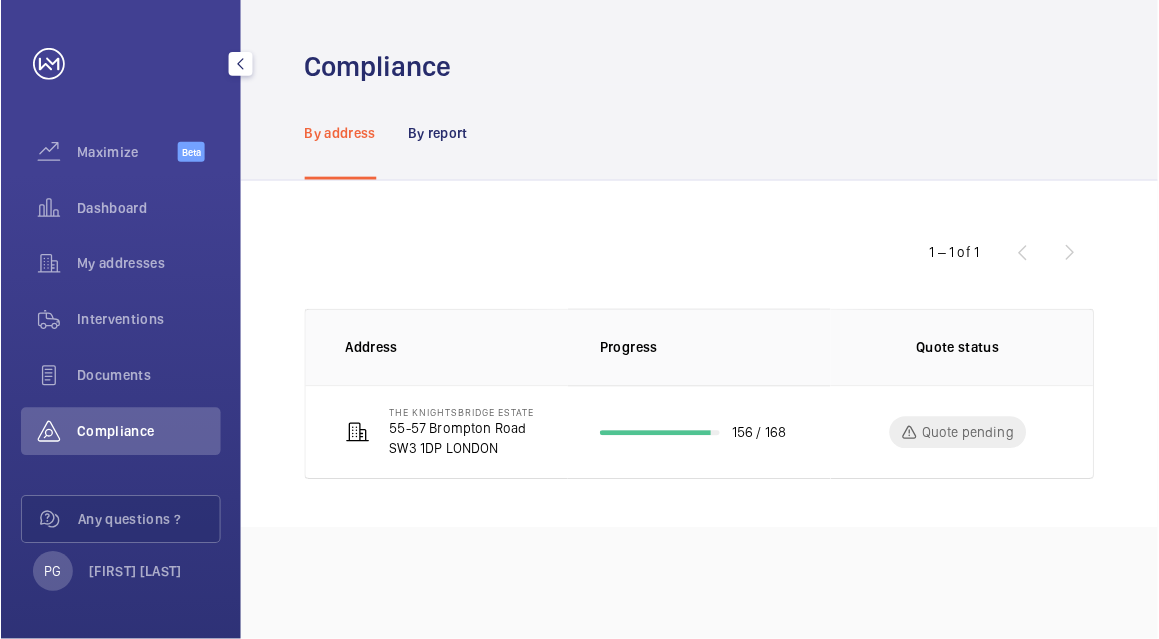 scroll, scrollTop: 0, scrollLeft: 0, axis: both 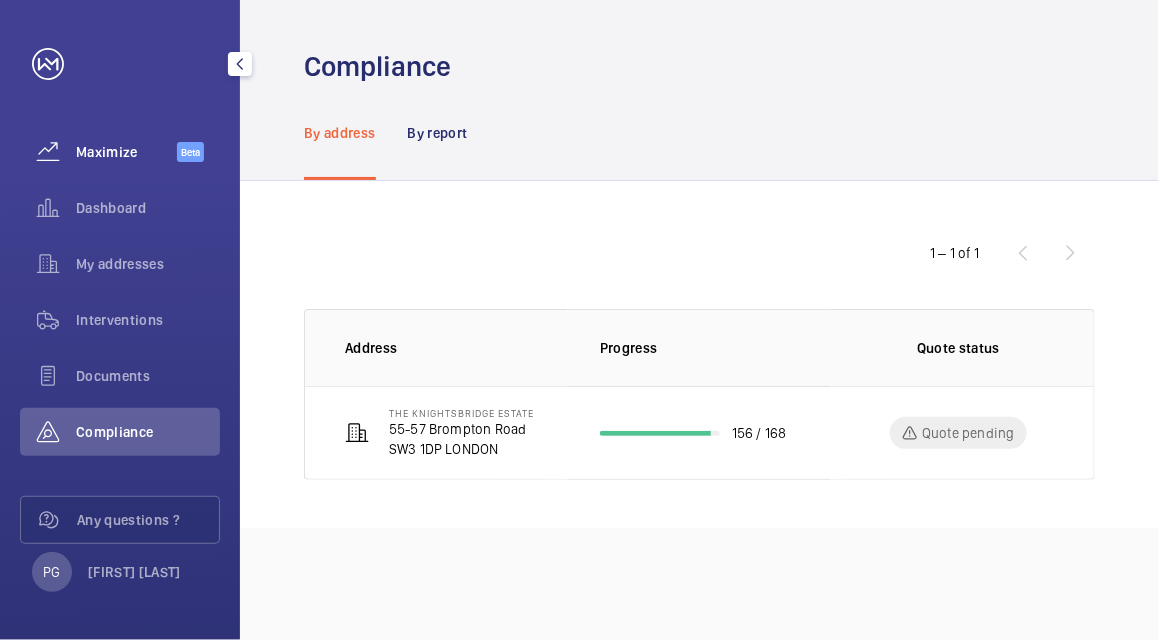 click on "Maximize  Beta" 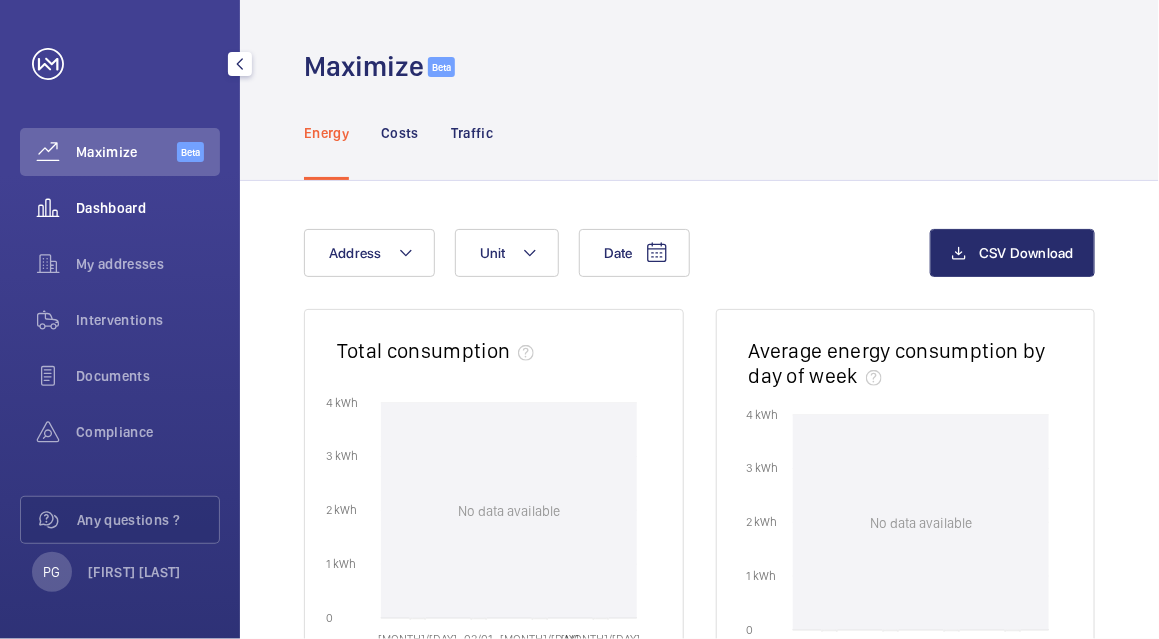 click on "Dashboard" 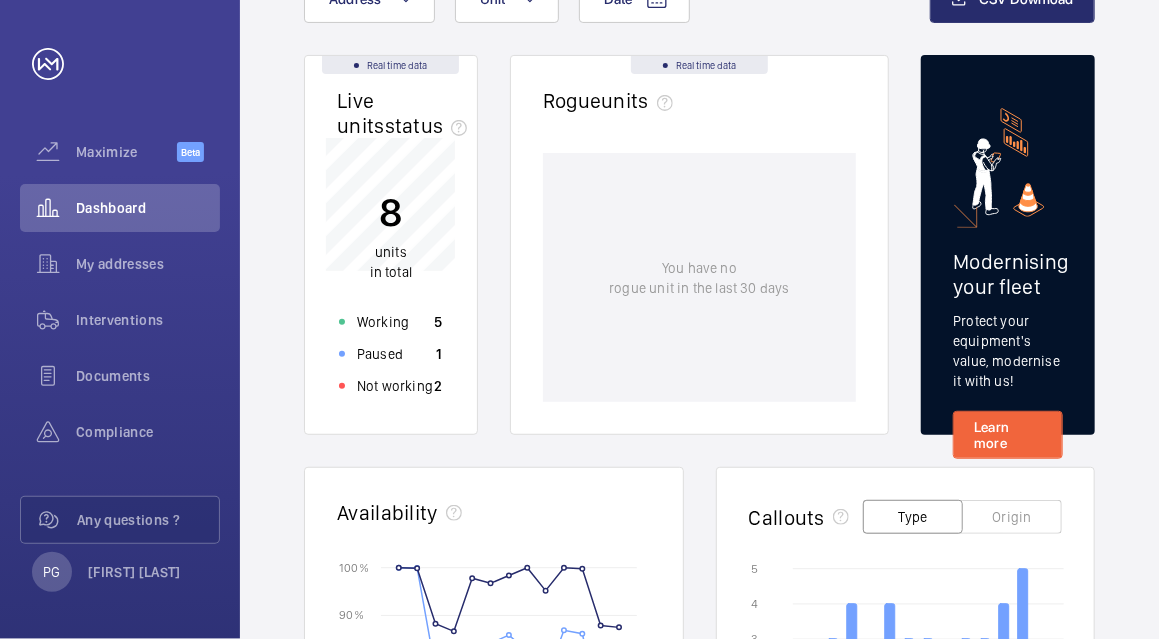 scroll, scrollTop: 177, scrollLeft: 0, axis: vertical 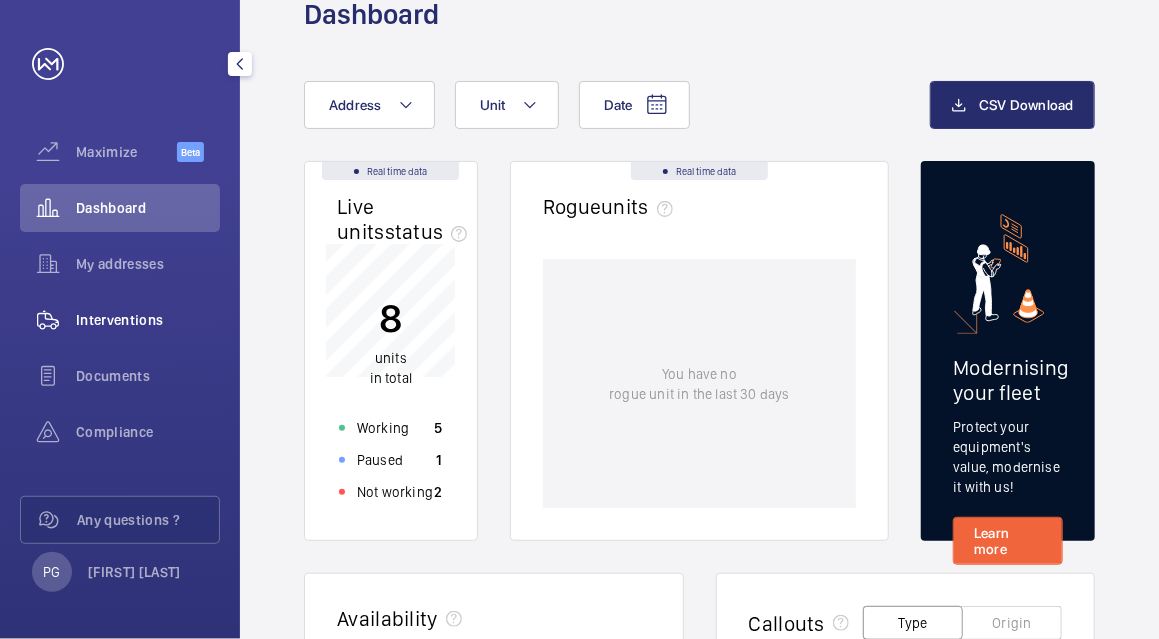 click on "Interventions" 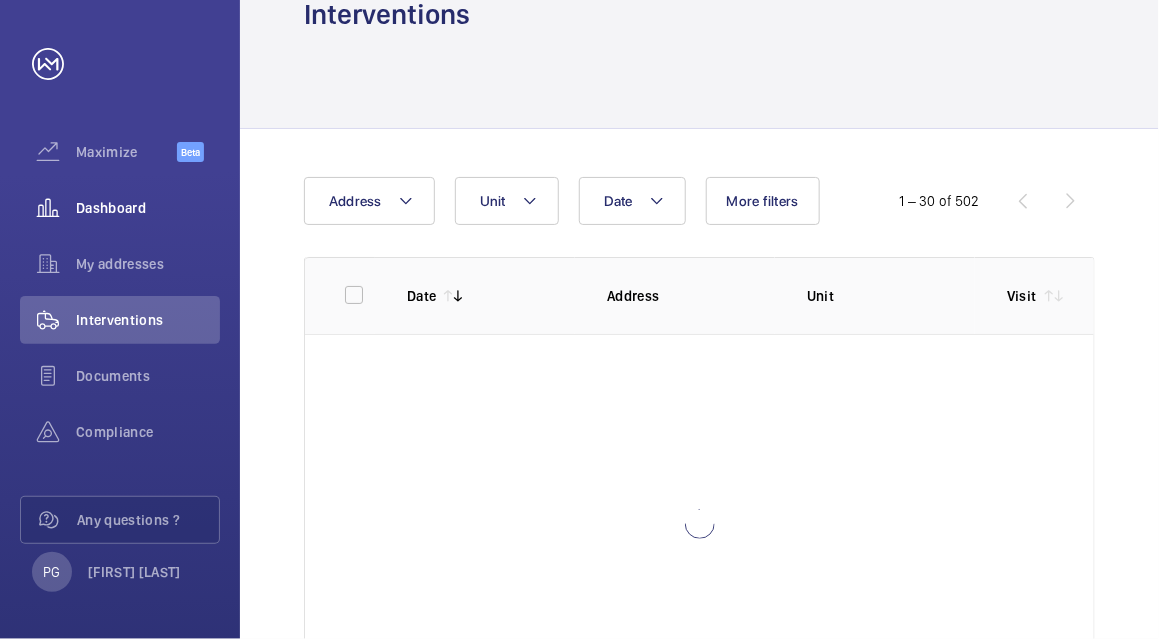 click 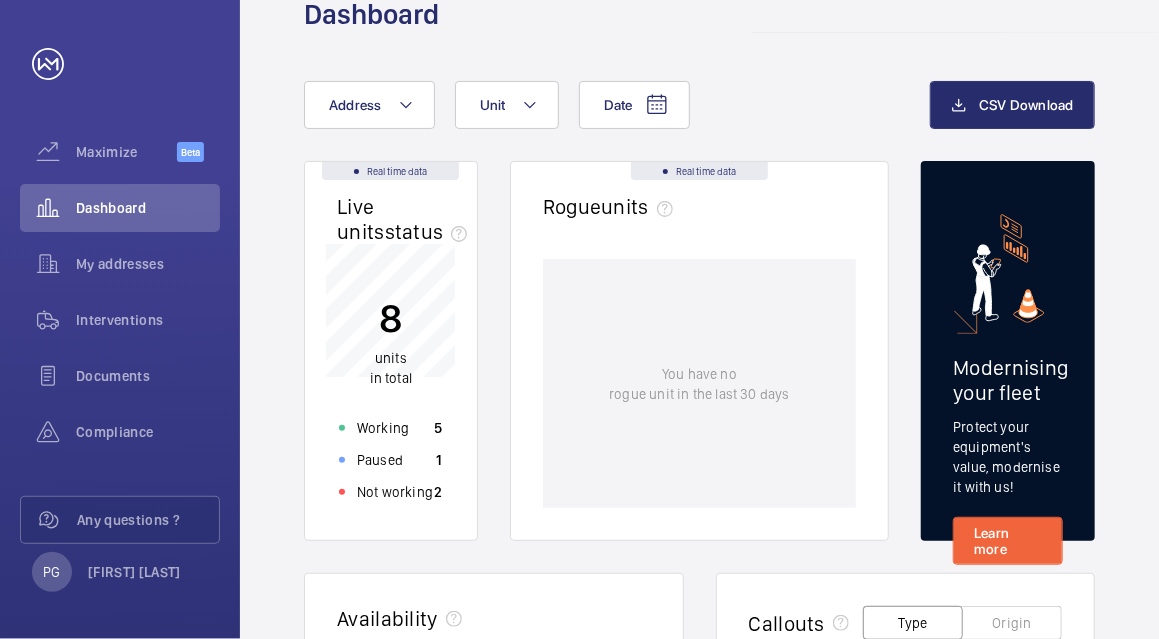 click on "Date Address Unit CSV Download Real time data Live units  status﻿ 8 units in total Working 5 Paused 1 Not working 2 Real time data Rogue  units You have no   rogue unit in the last 30 days Modernising your fleet Protect your equipment's  value, modernise it with us! Learn more  Availability   08/24   12/24   04/25   08/25  60 %  60 %  70 %  70 %  80 %  80 %  90 %  90 %  100 %  100 %  Total Contractual Callouts Type Origin  08/24   12/24   04/25   08/25  0  0  1  1  2  2  3  3  4  4  5  5  Breakdowns Trapped passengers Comparator Compare your addresses data Compare 3D Map Visualize your data on the map Visualize" 